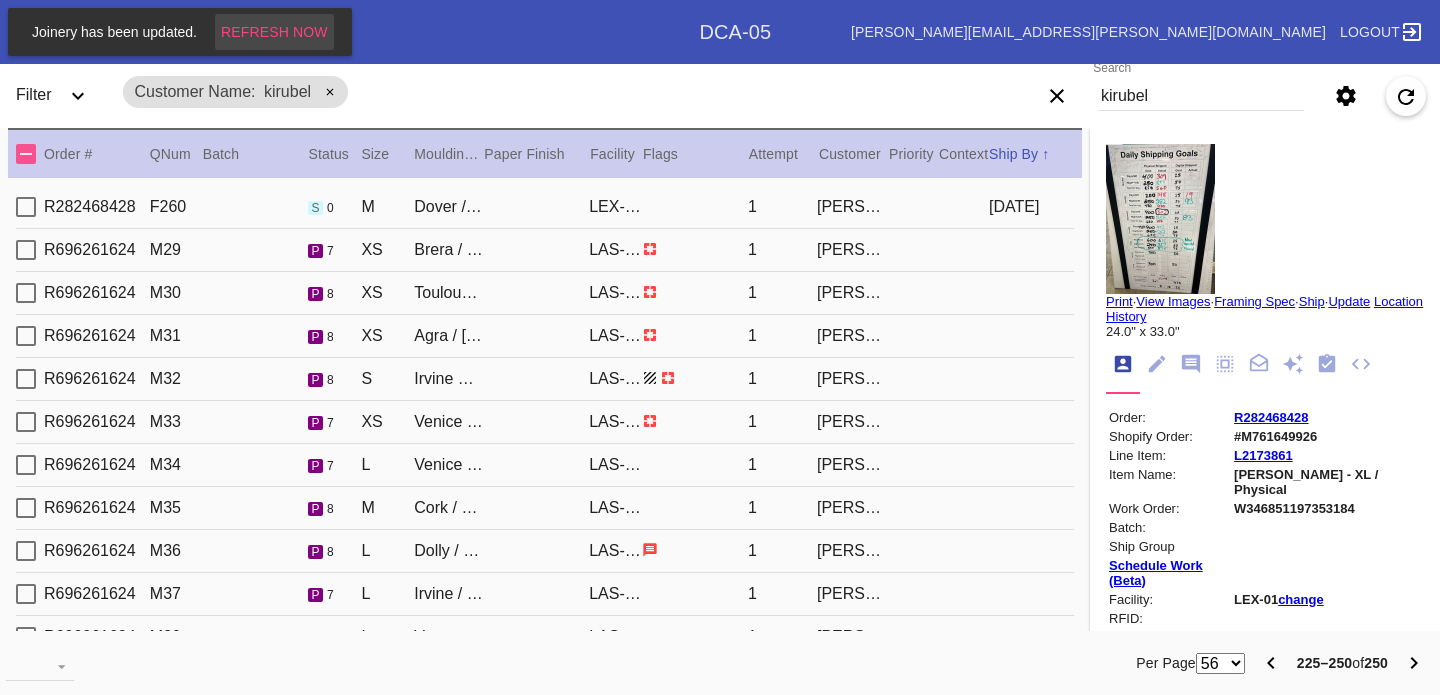 scroll, scrollTop: 0, scrollLeft: 0, axis: both 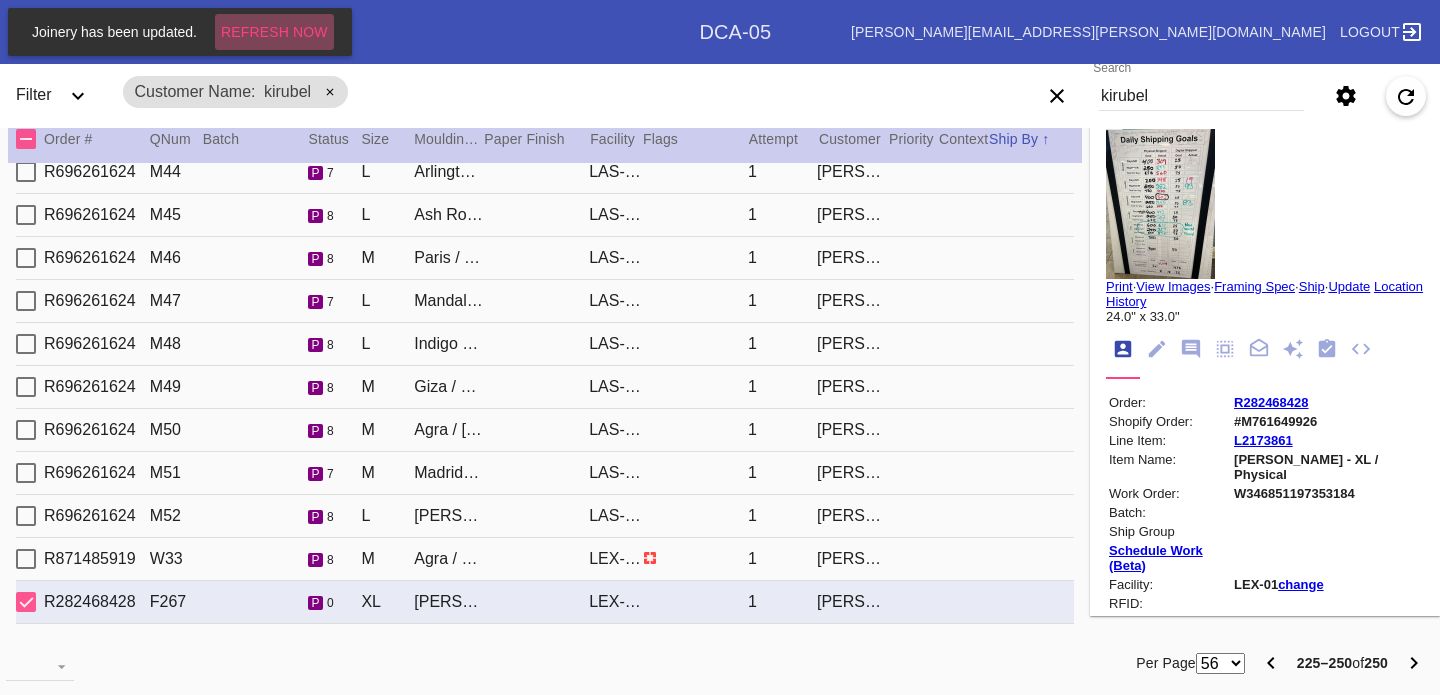 click on "Refresh Now" at bounding box center (274, 32) 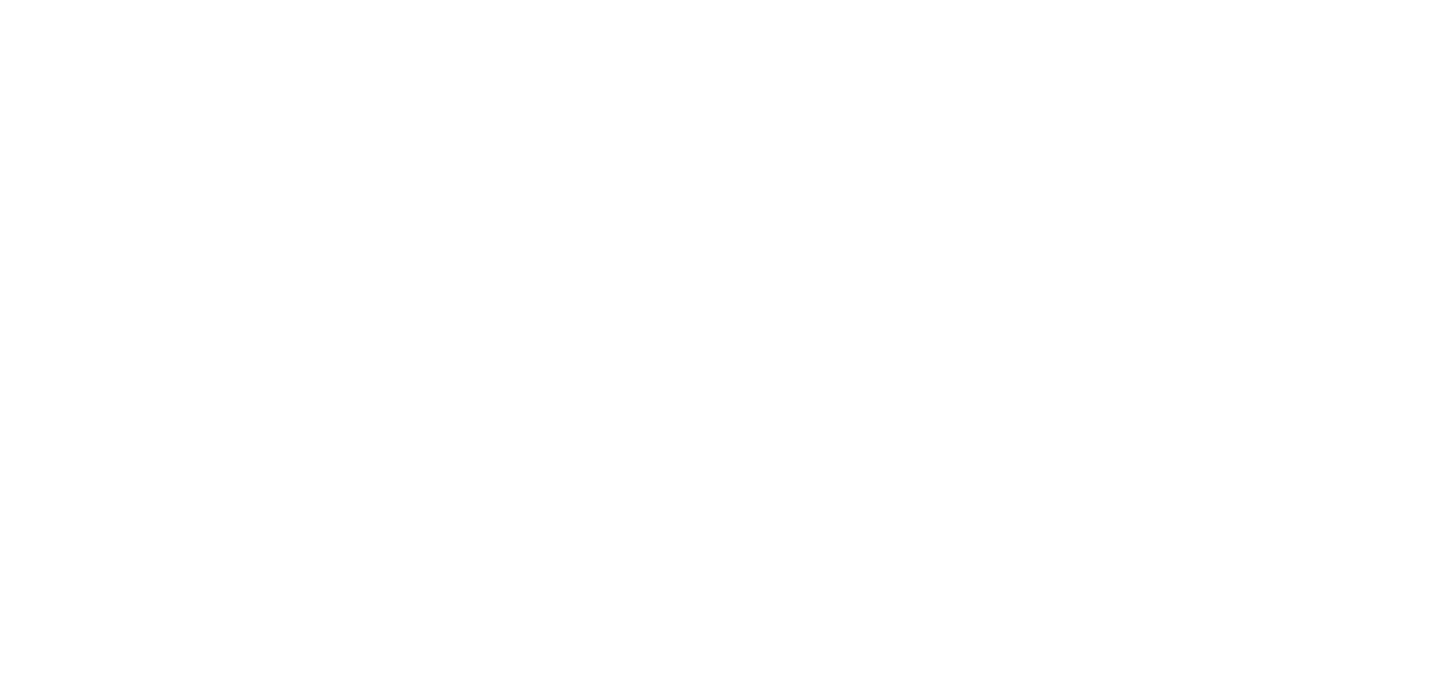 scroll, scrollTop: 0, scrollLeft: 0, axis: both 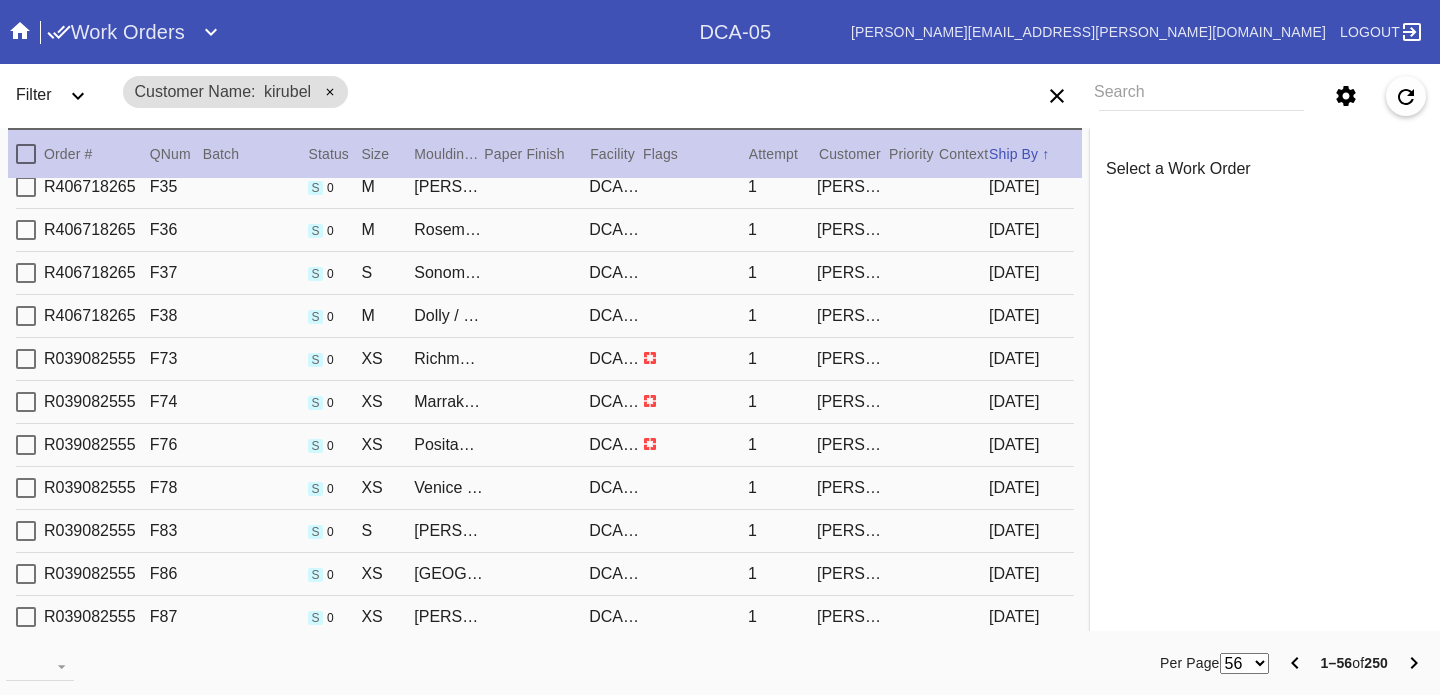 click on "DCA-05" at bounding box center (615, 445) 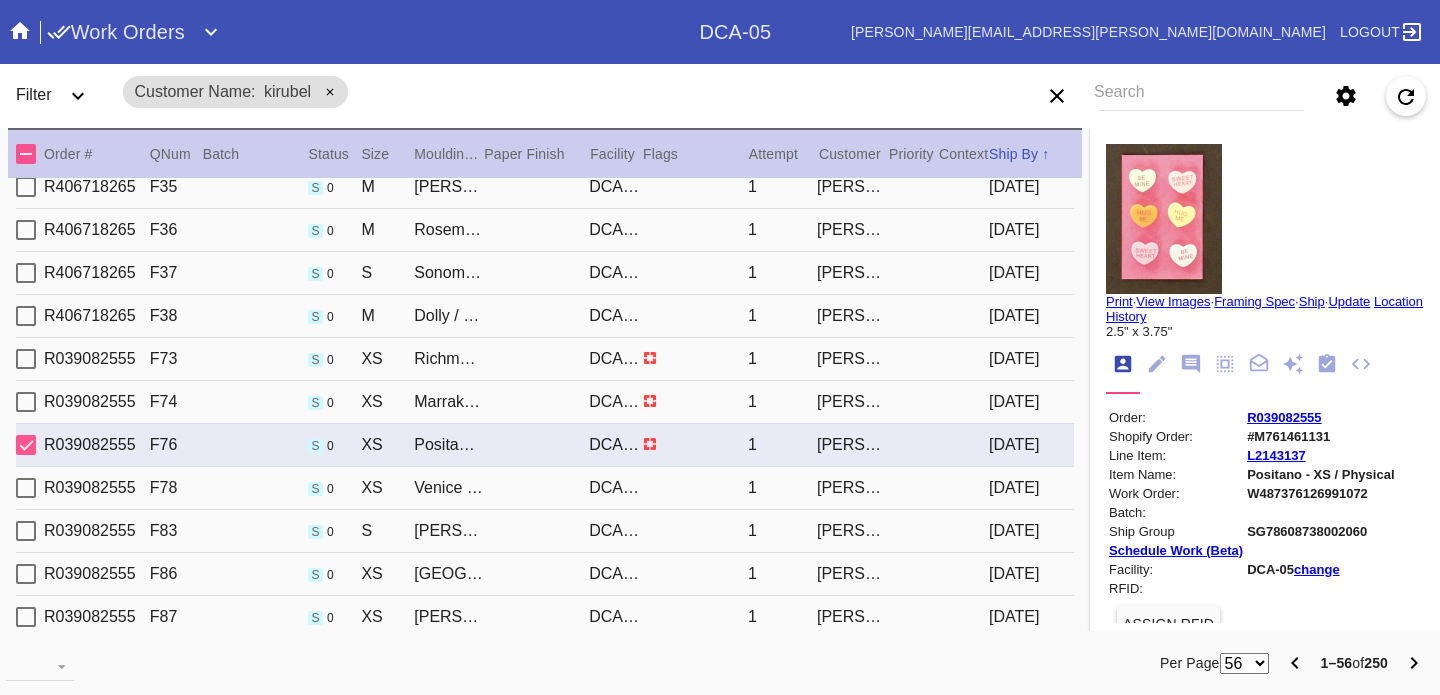 click at bounding box center [695, 401] 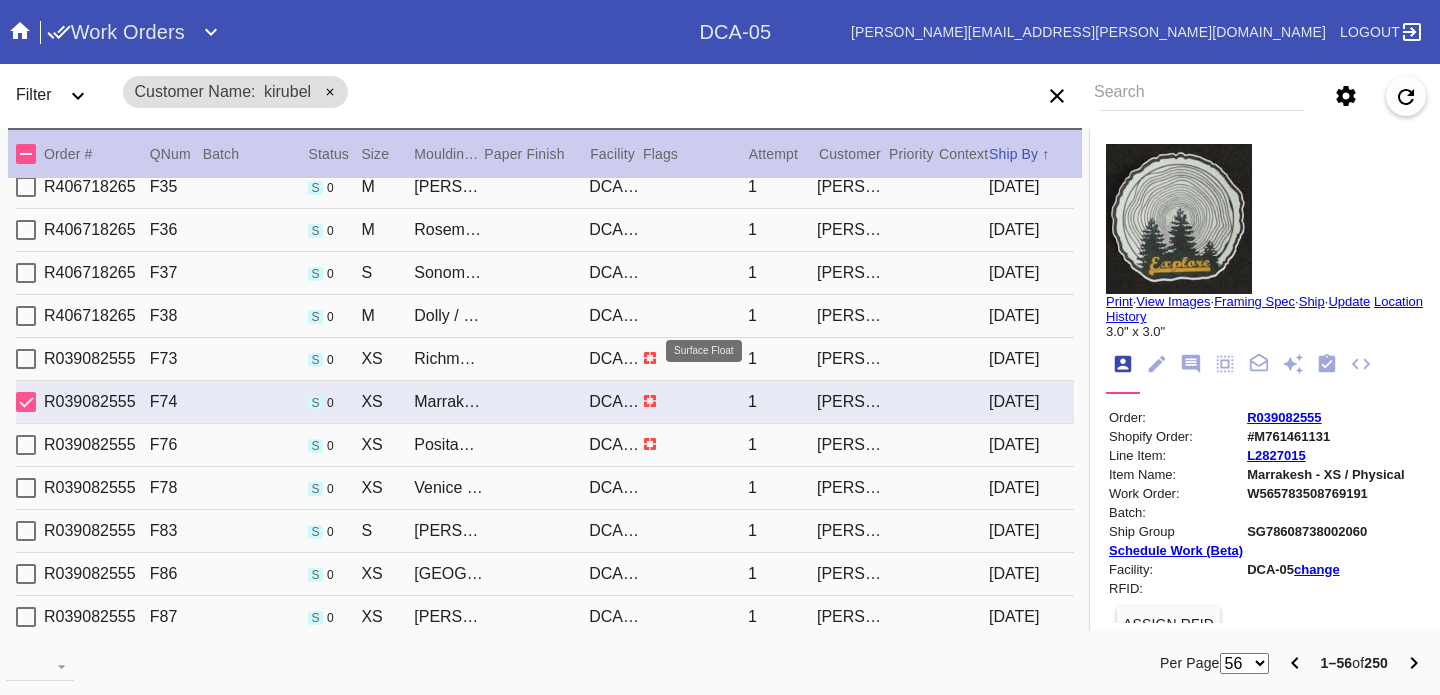click 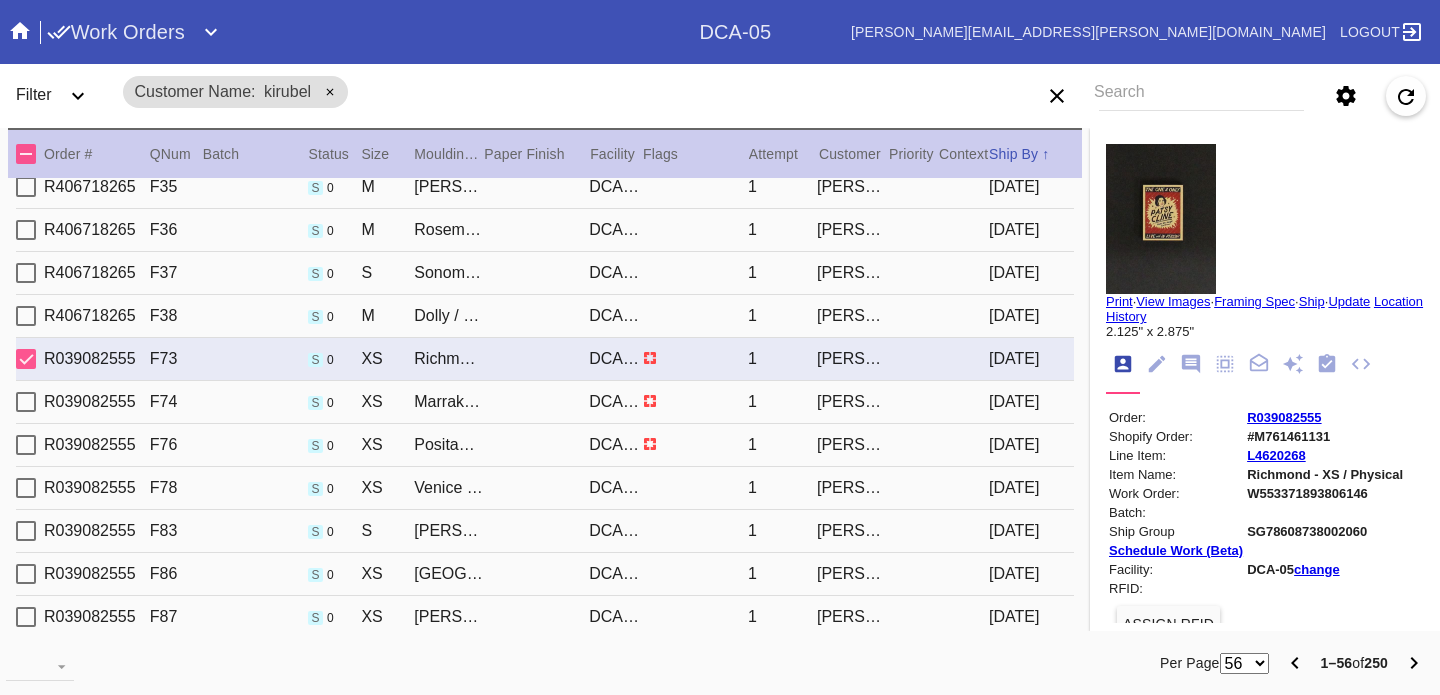scroll, scrollTop: 1992, scrollLeft: 0, axis: vertical 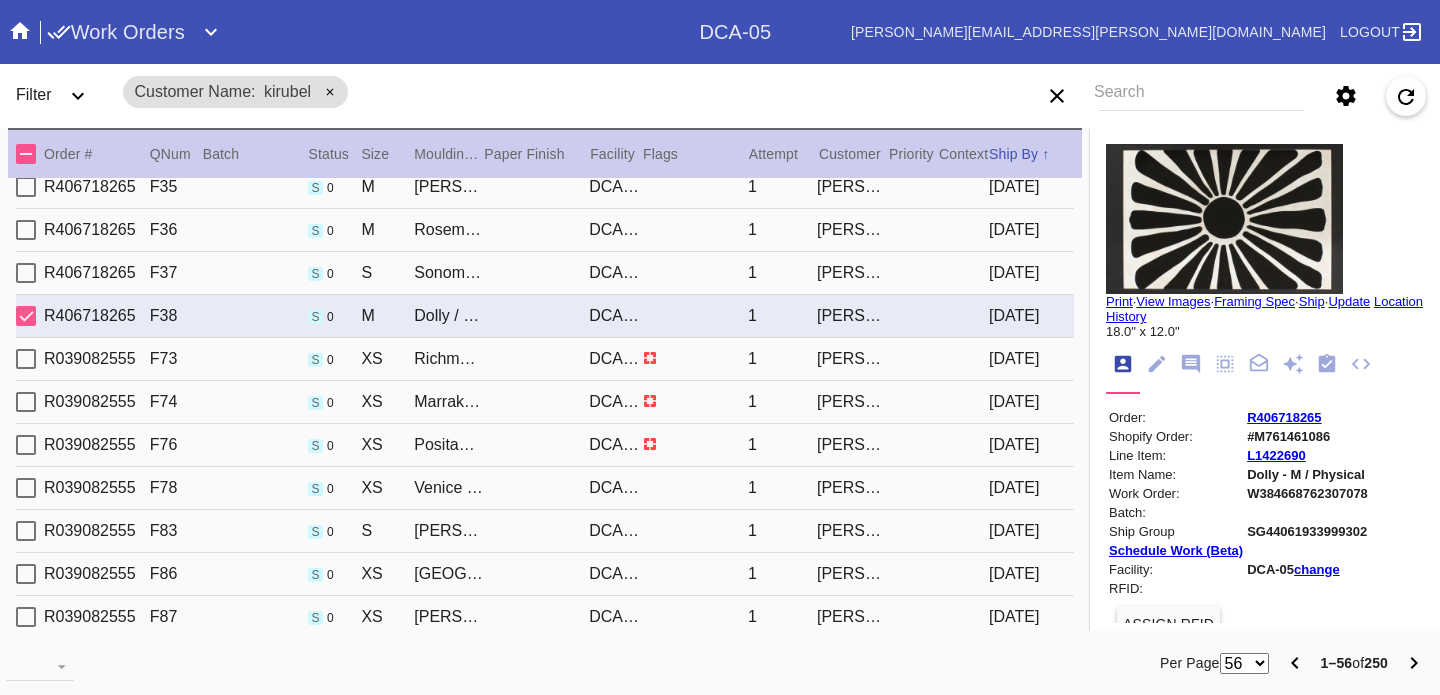 click on "R406718265 F36 s   0 M Rosemont / No Mat DCA-05 1 Yodit Kirubel
2024-07-03" at bounding box center [545, 230] 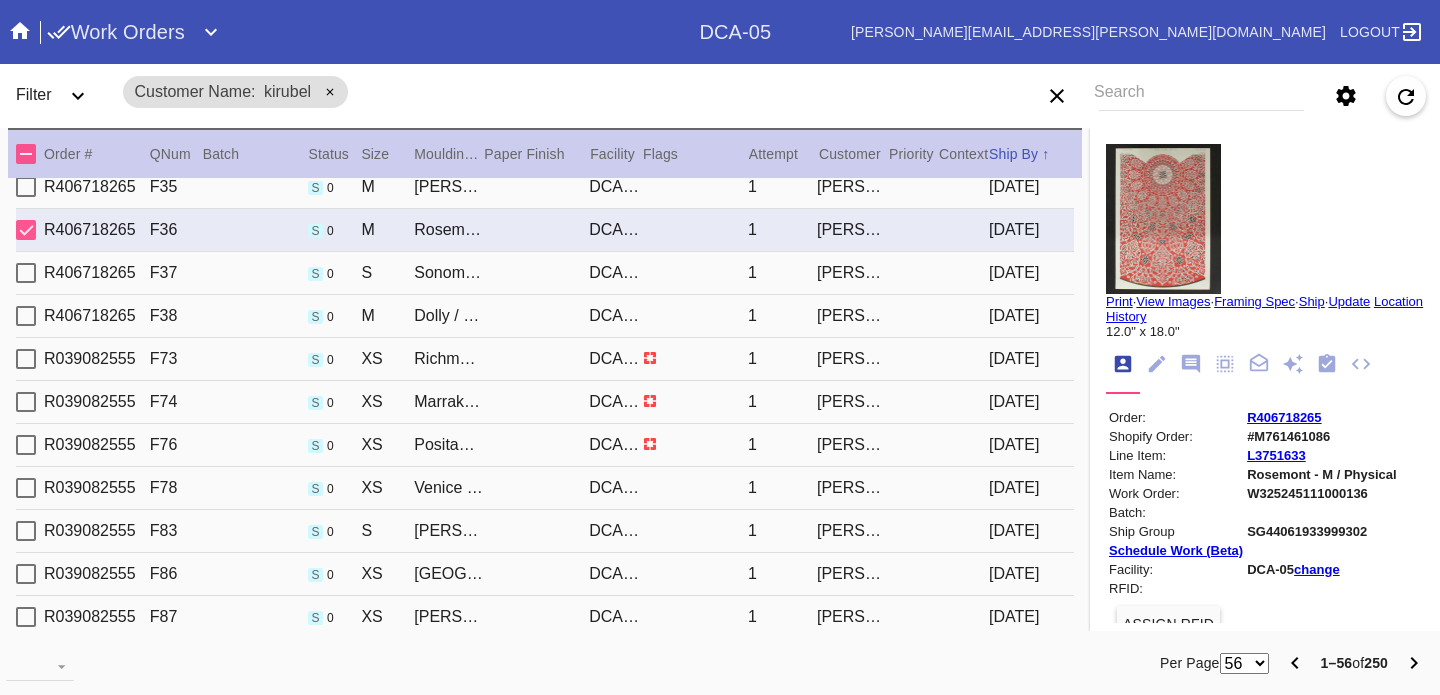 scroll, scrollTop: 2011, scrollLeft: 0, axis: vertical 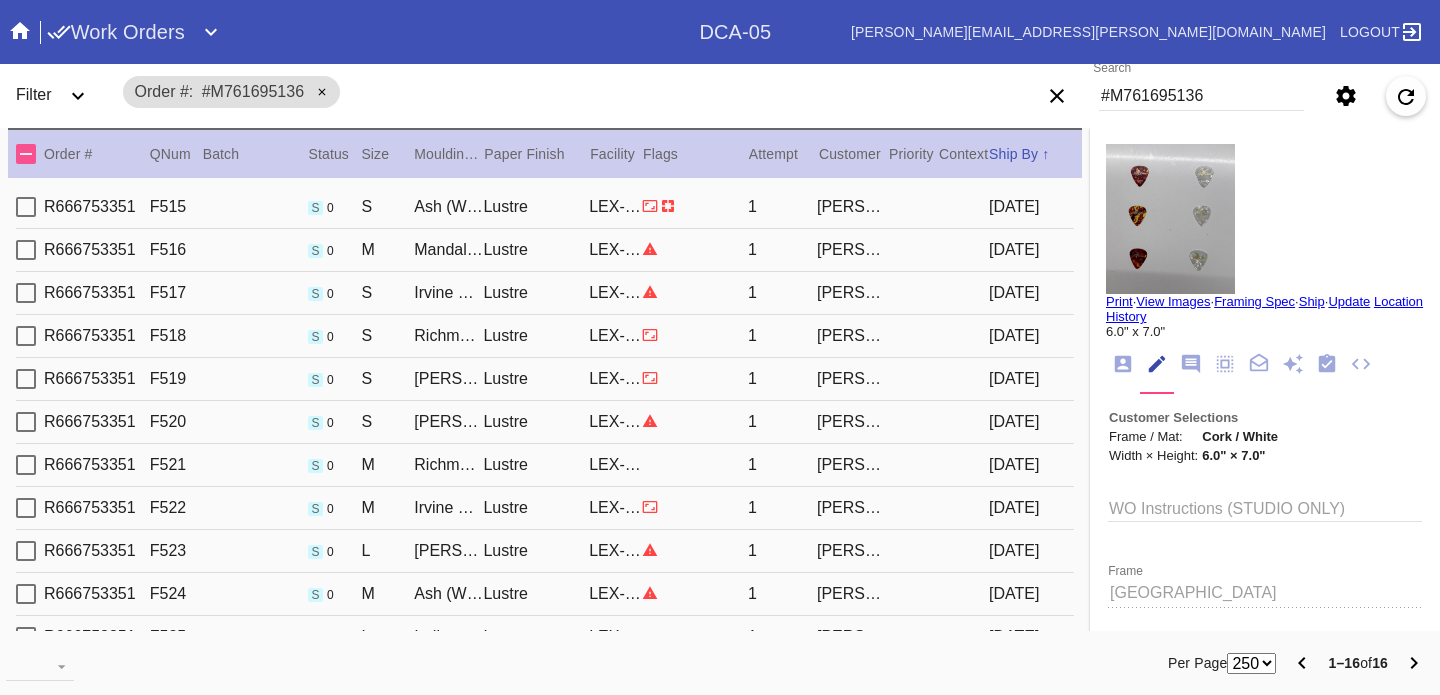 select on "number:250" 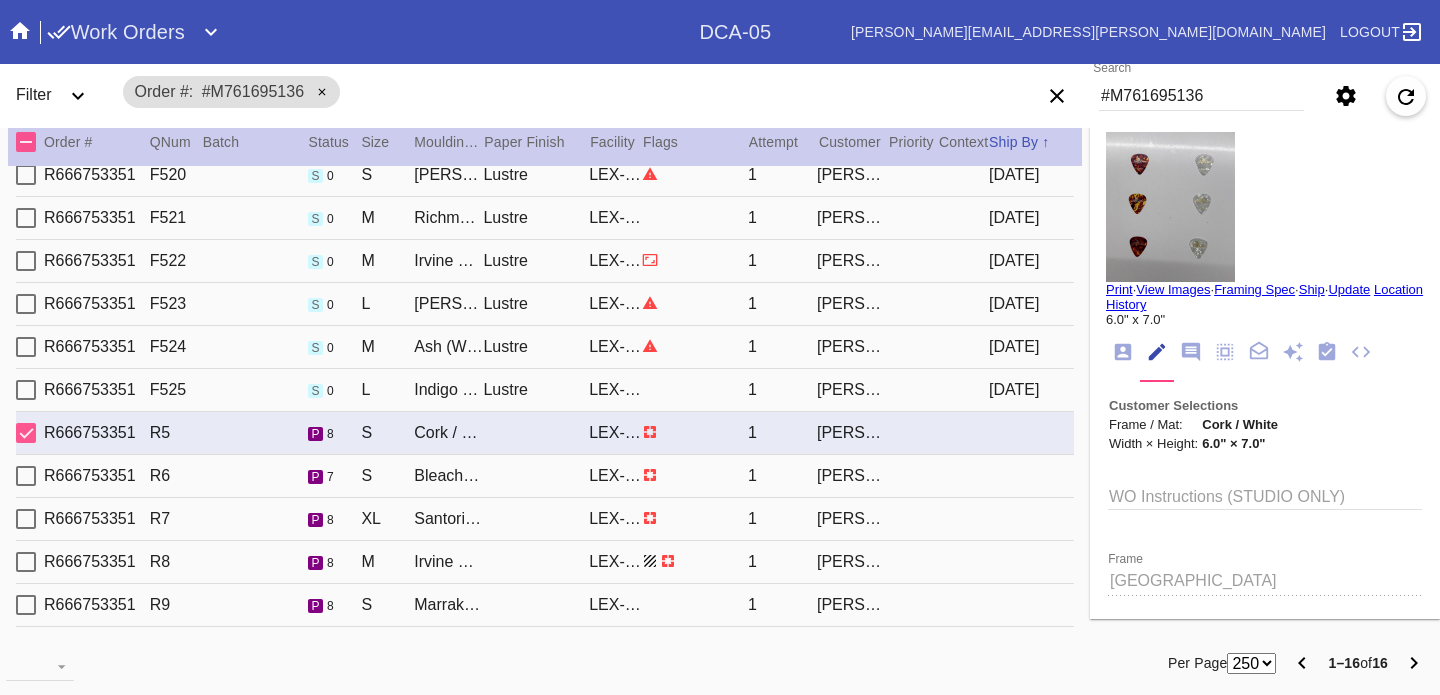 click on "R666753351 R6 p   7 S Bleached Maple Gallery / White LEX-01 1 Ken Allen" at bounding box center (545, 476) 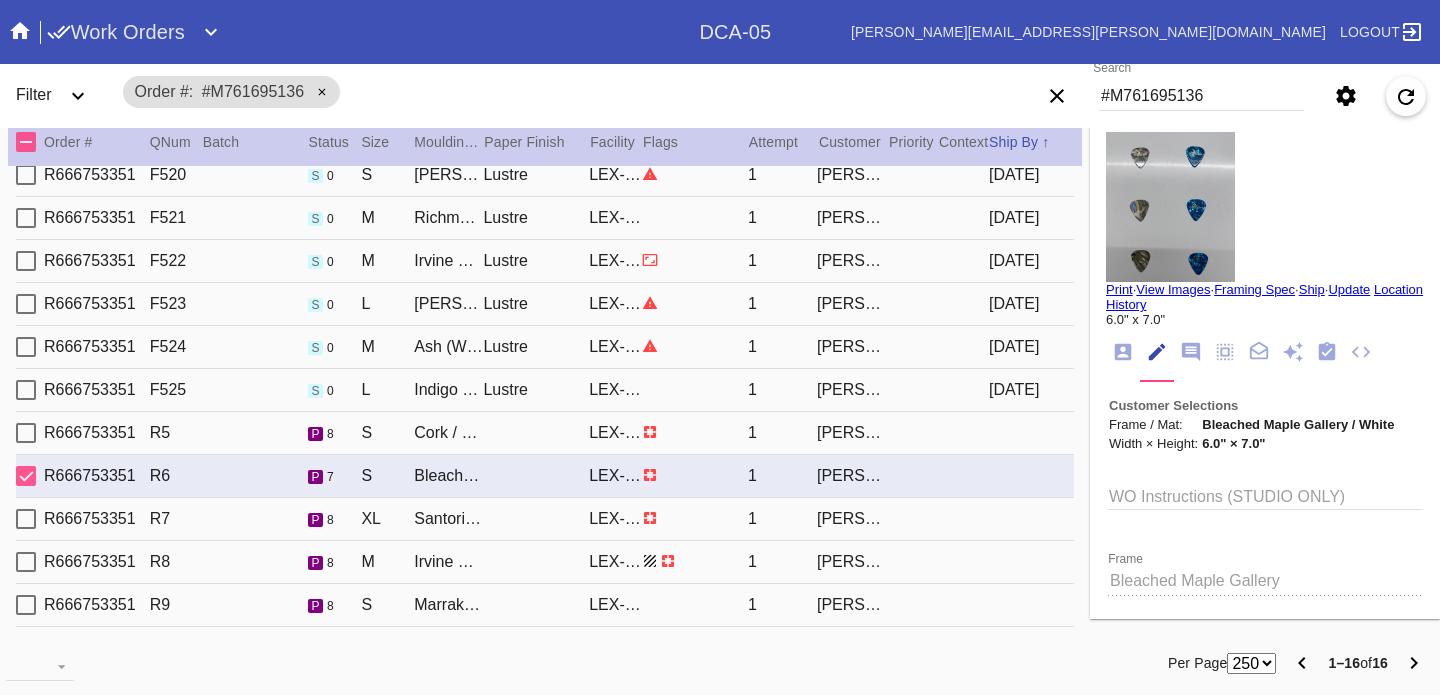 click on "R666753351 R7 p   8 XL Santorini / Dove White LEX-01 1 Ken Allen" at bounding box center (545, 519) 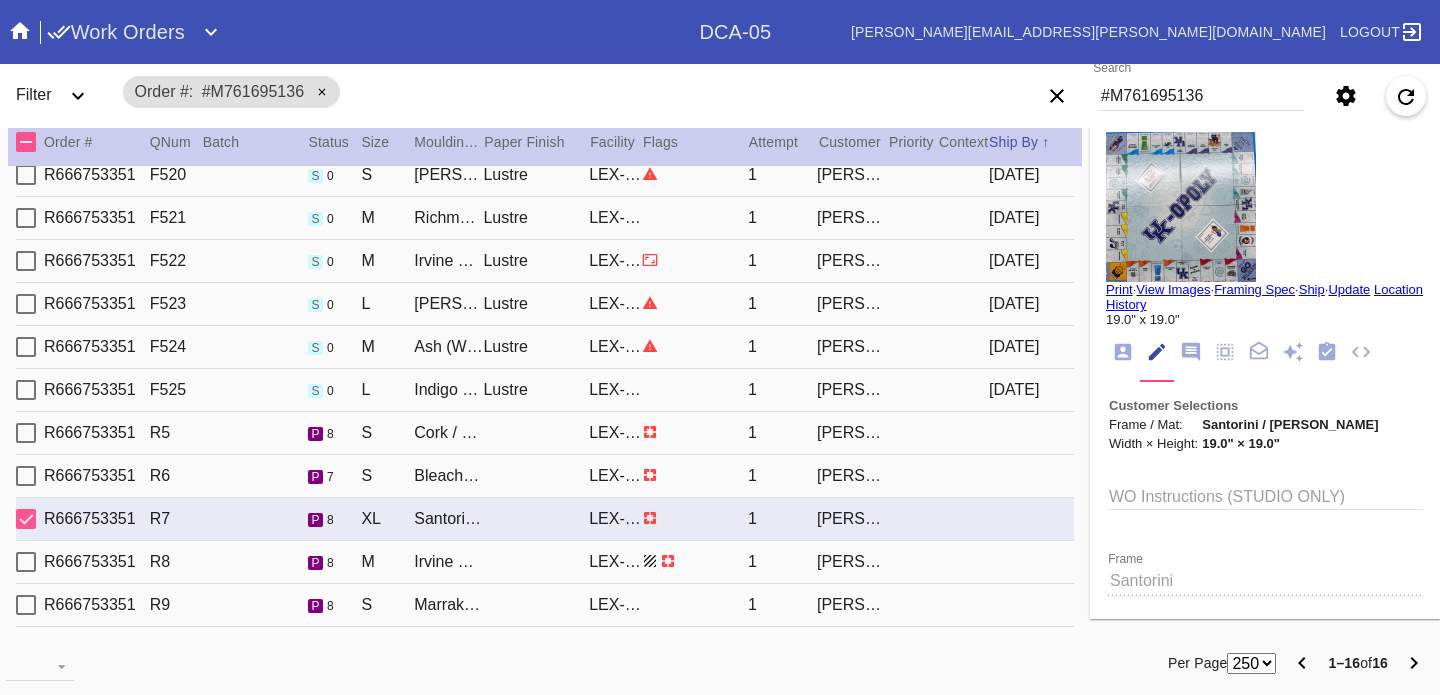 click on "R666753351 R8 p   8 M Irvine Slim / White LEX-01 1 Ken Allen" at bounding box center (545, 562) 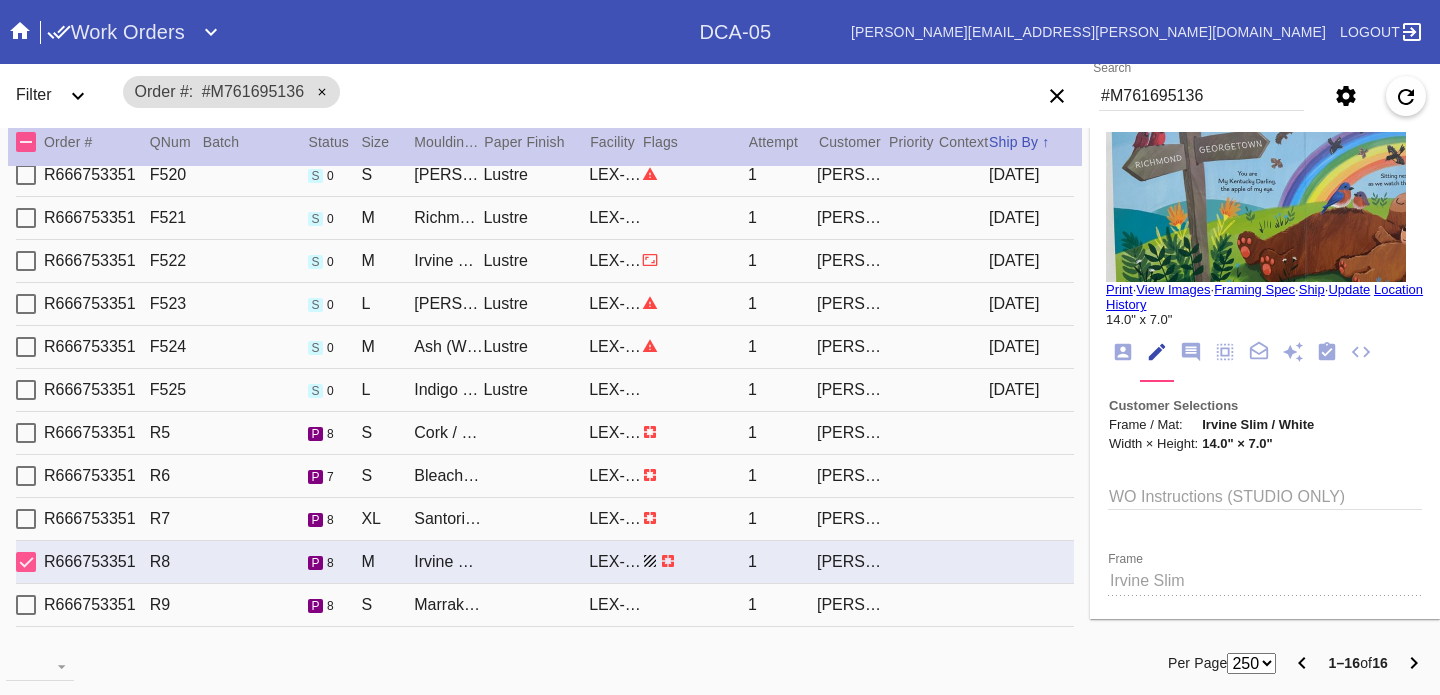 click on "R666753351 R9 p   8 S Marrakesh / Rust LEX-01 1 Ken Allen" at bounding box center (545, 605) 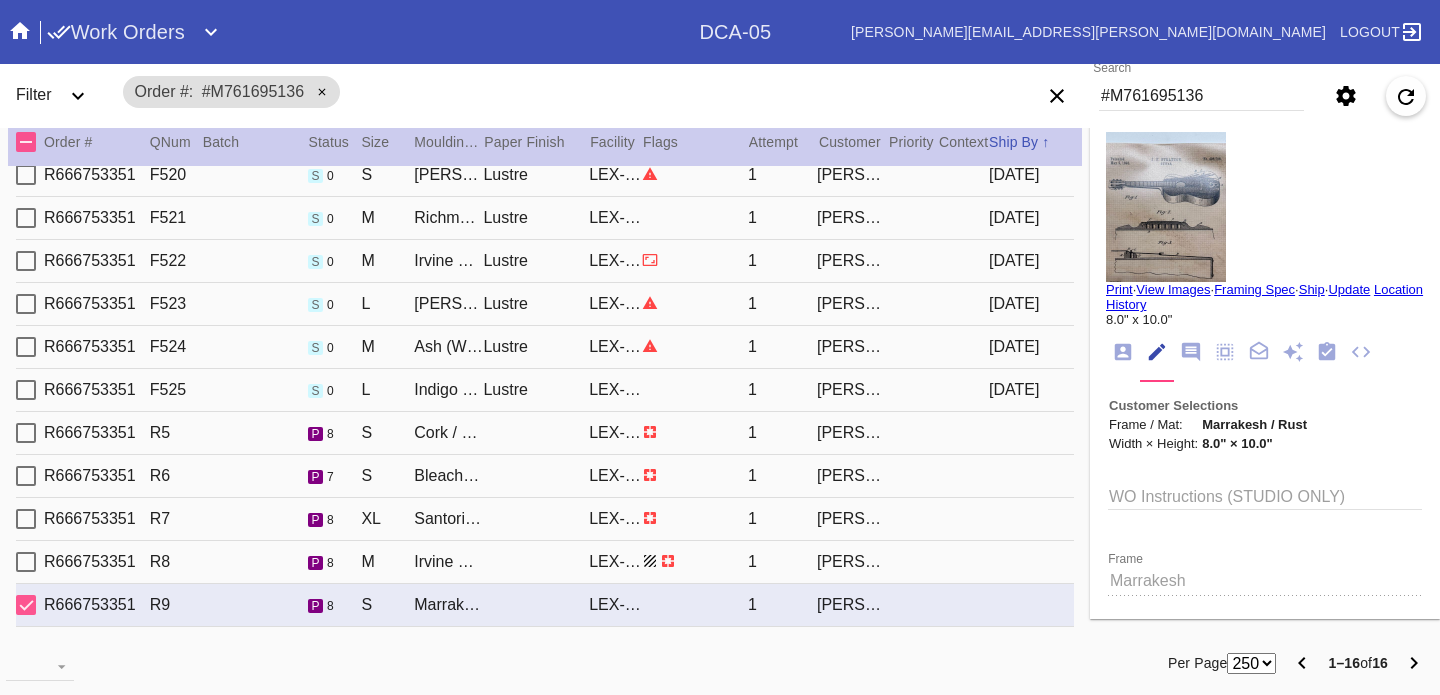 scroll, scrollTop: 15, scrollLeft: 0, axis: vertical 